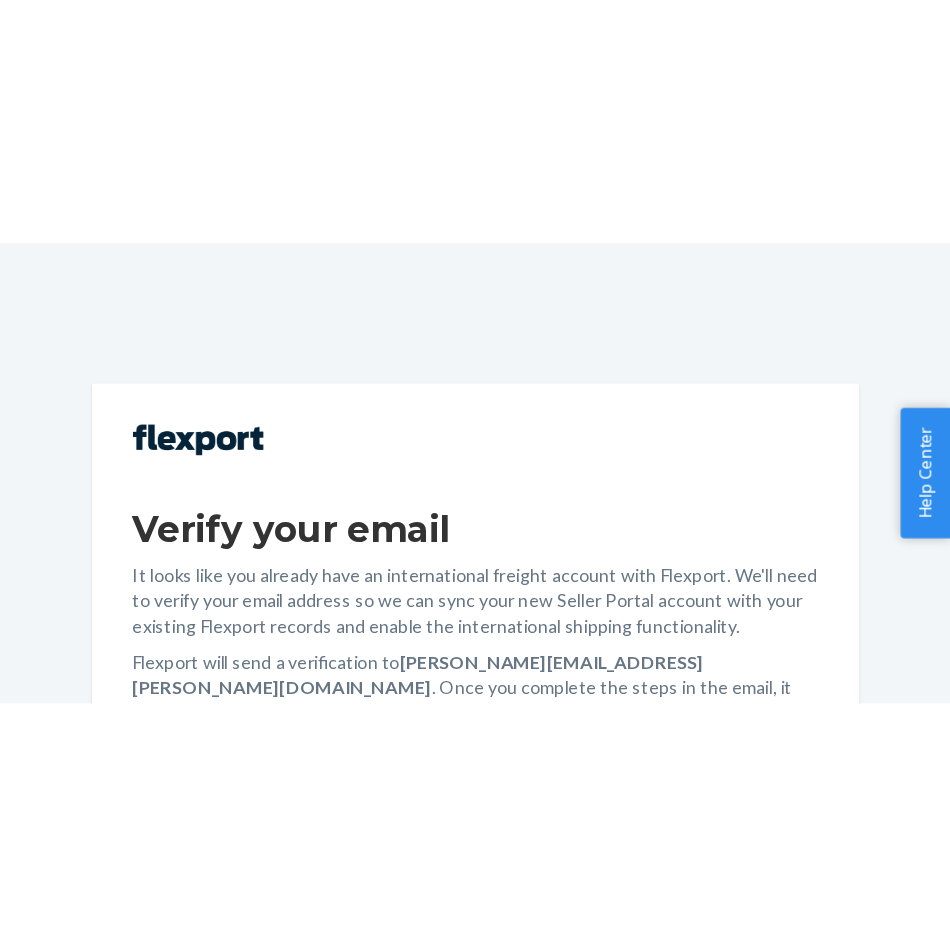 scroll, scrollTop: 0, scrollLeft: 0, axis: both 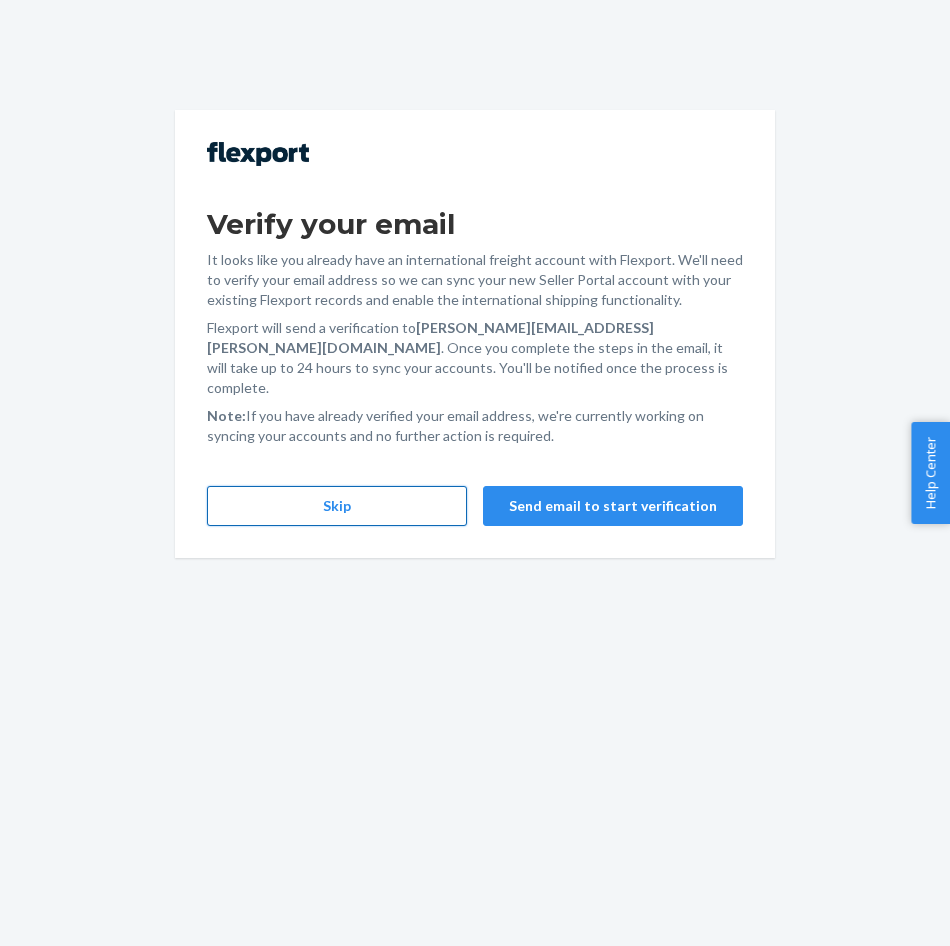 click on "Skip" at bounding box center (337, 506) 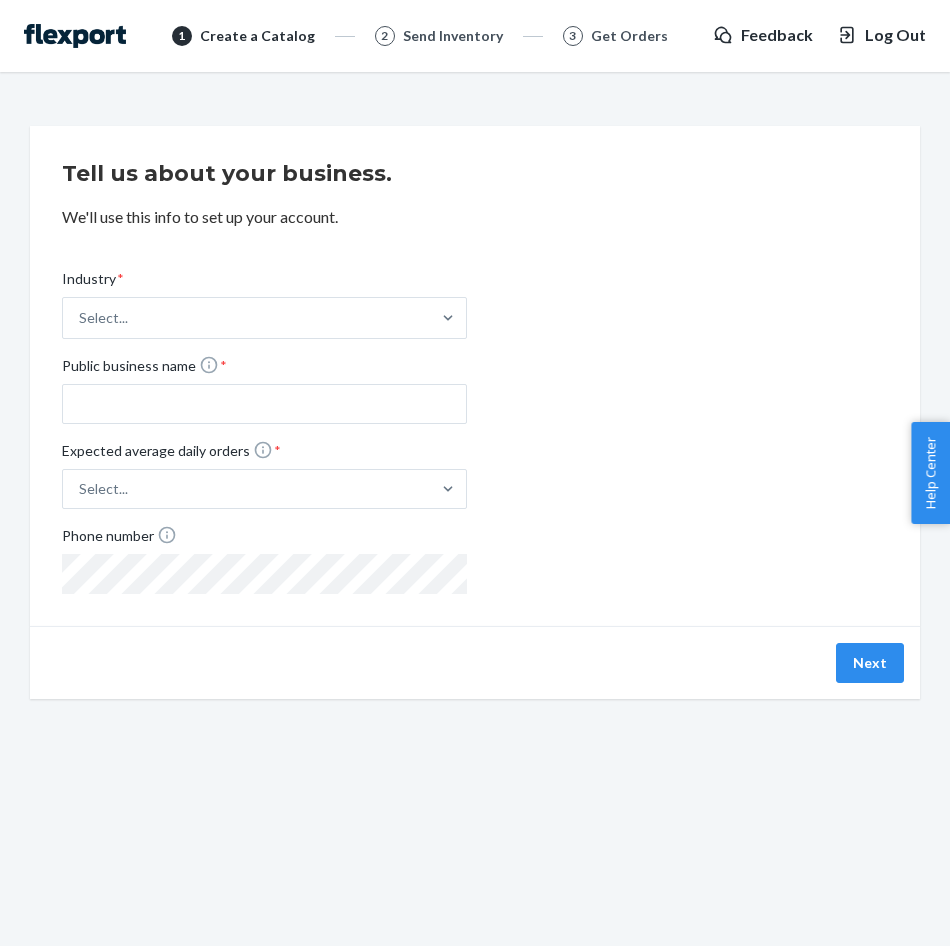 click at bounding box center [75, 36] 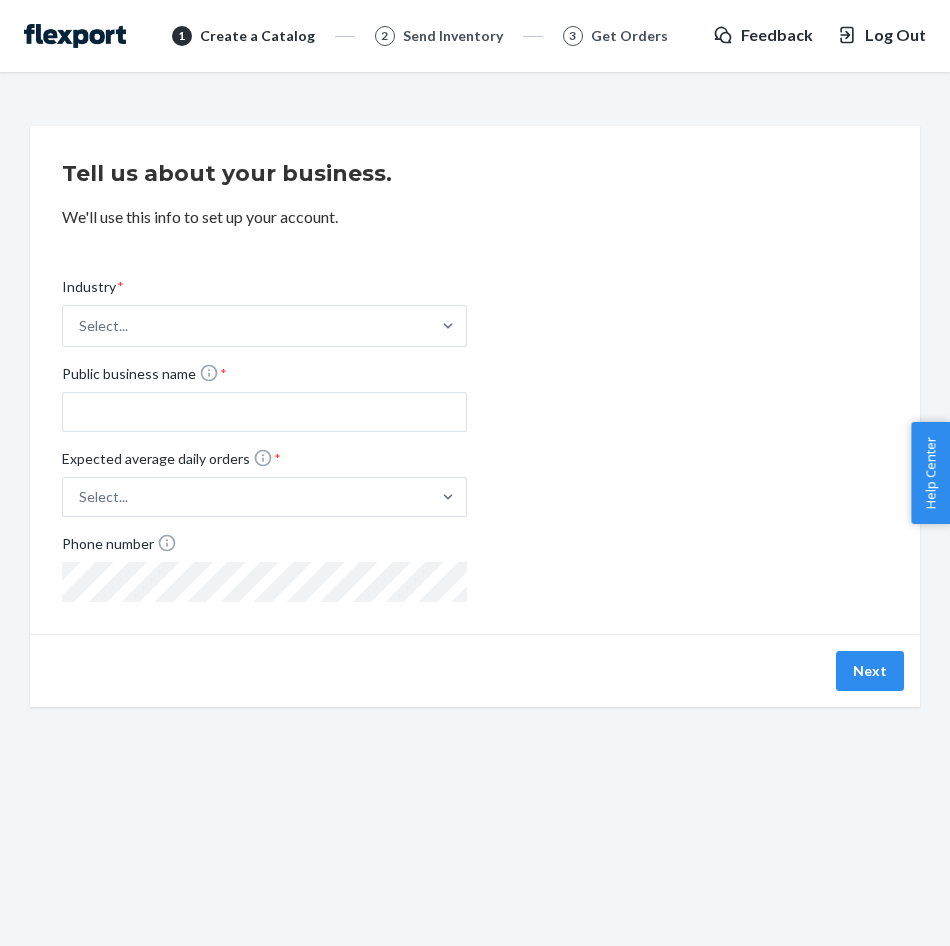 scroll, scrollTop: 0, scrollLeft: 0, axis: both 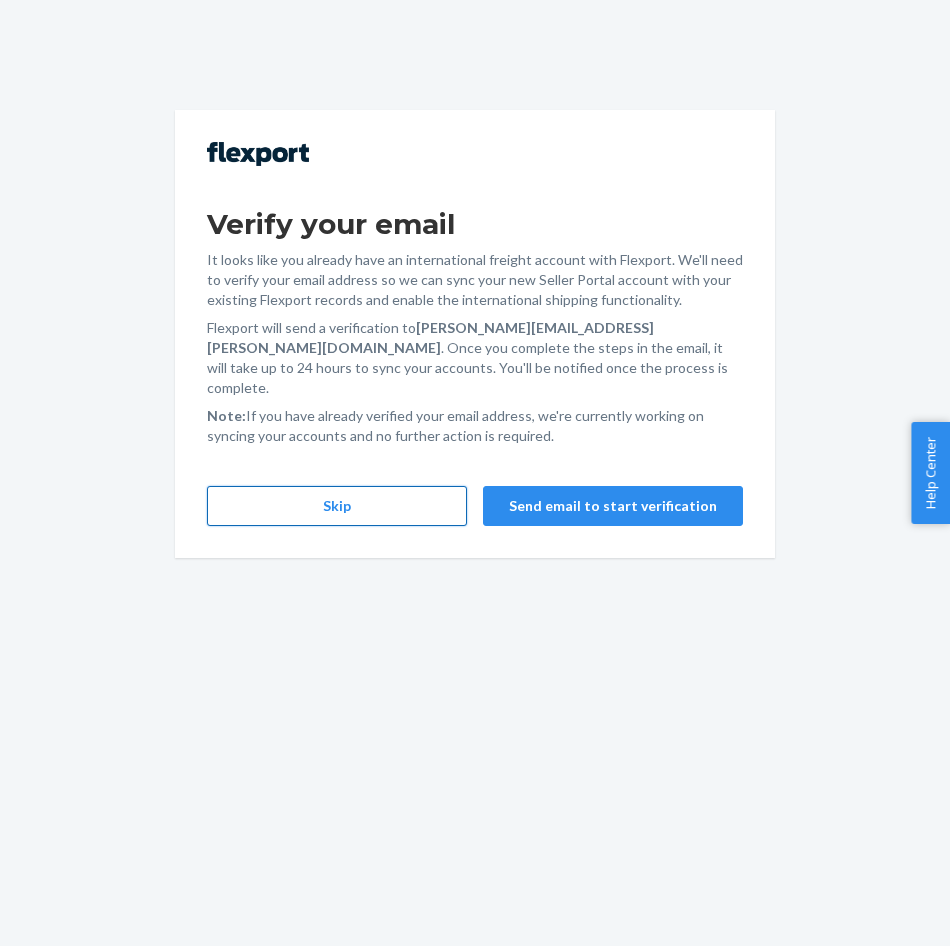 click on "Skip" at bounding box center (337, 506) 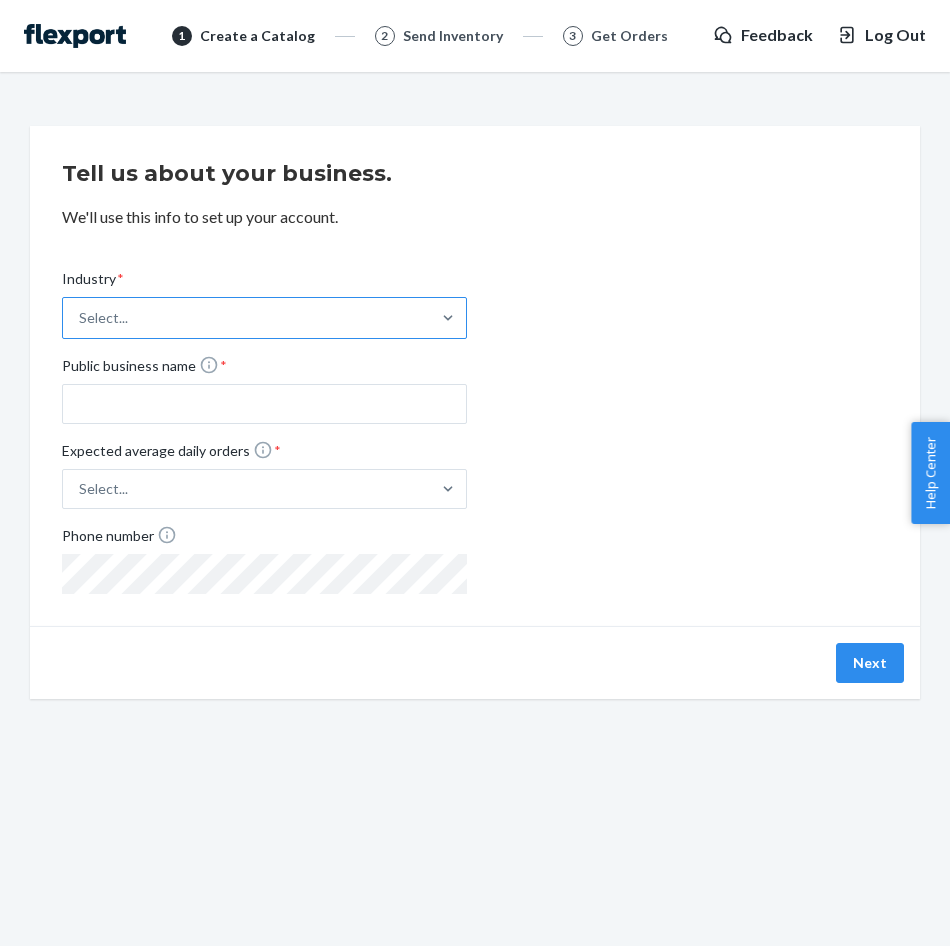 click on "Select..." at bounding box center [246, 318] 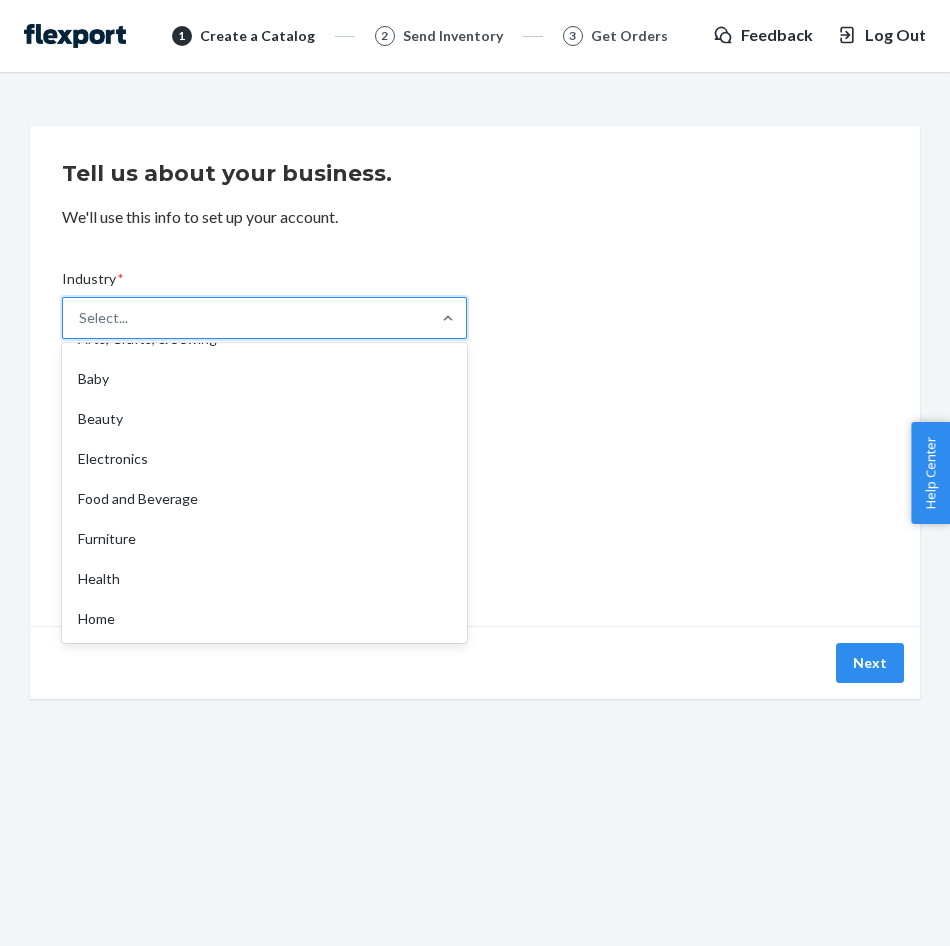 scroll, scrollTop: 0, scrollLeft: 0, axis: both 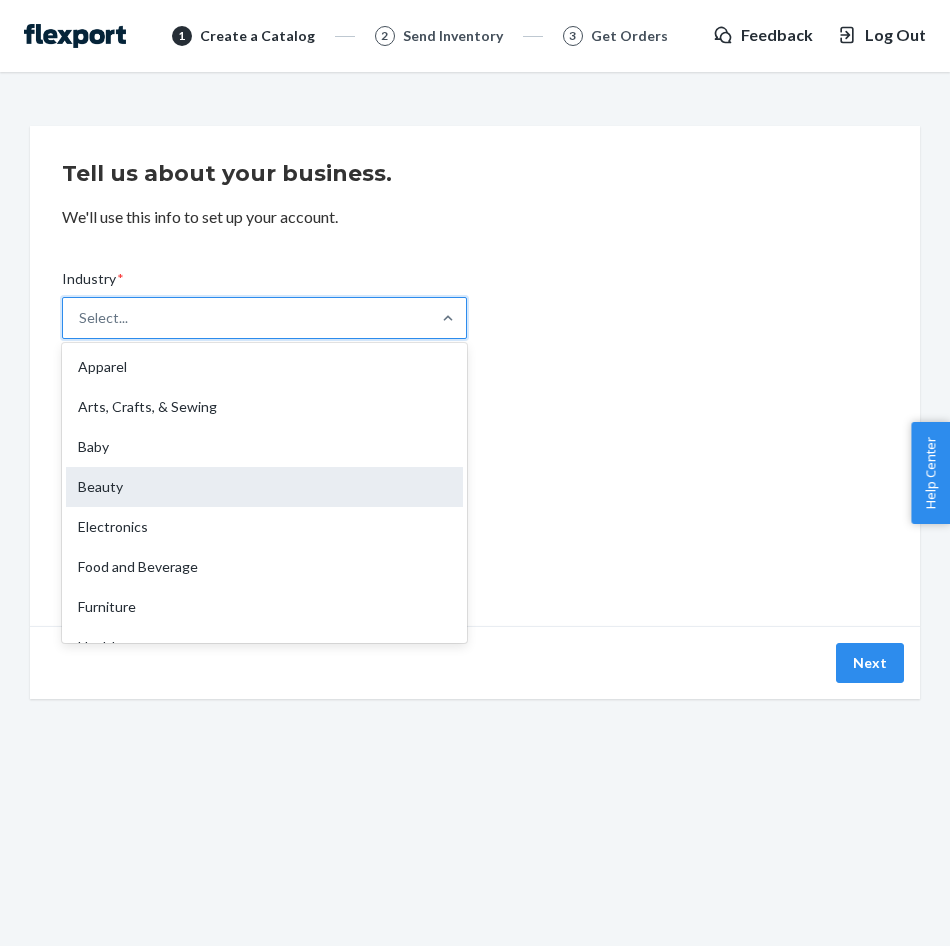 click on "Beauty" at bounding box center [264, 487] 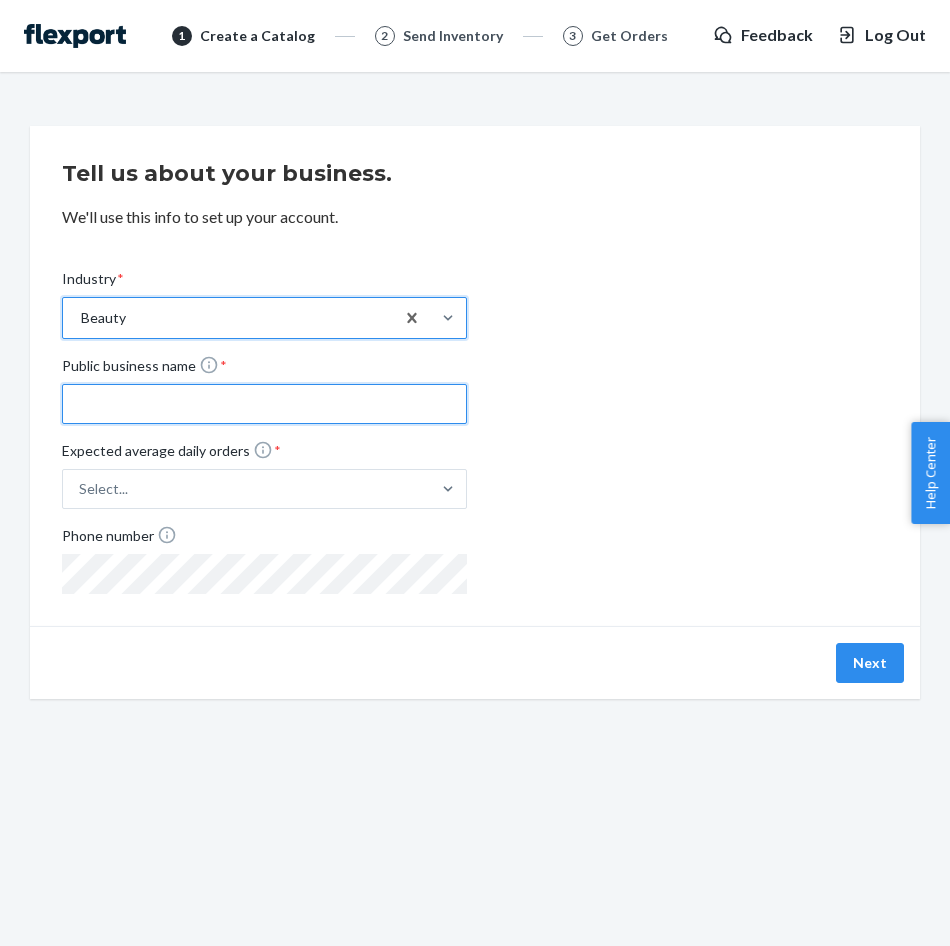 click on "Public business name    *" at bounding box center (264, 404) 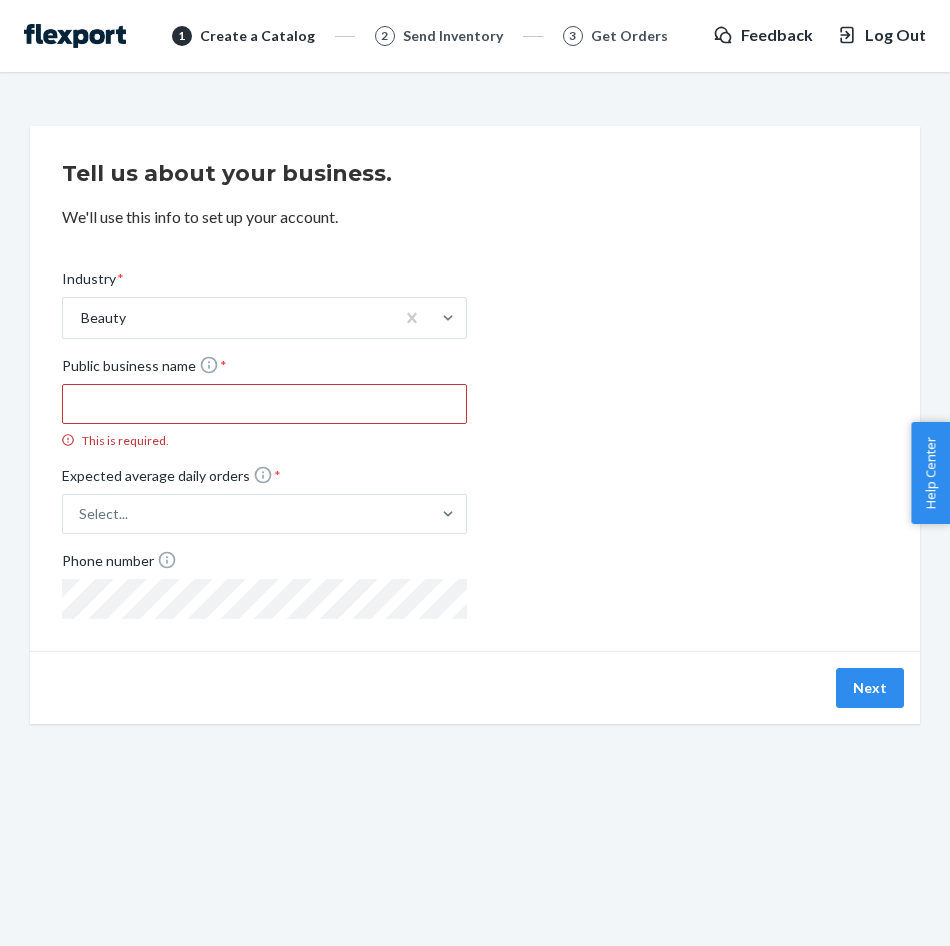 click on "Industry  * Beauty Public business name    *   This is required. Expected average daily orders    * Select... Phone number" at bounding box center (475, 428) 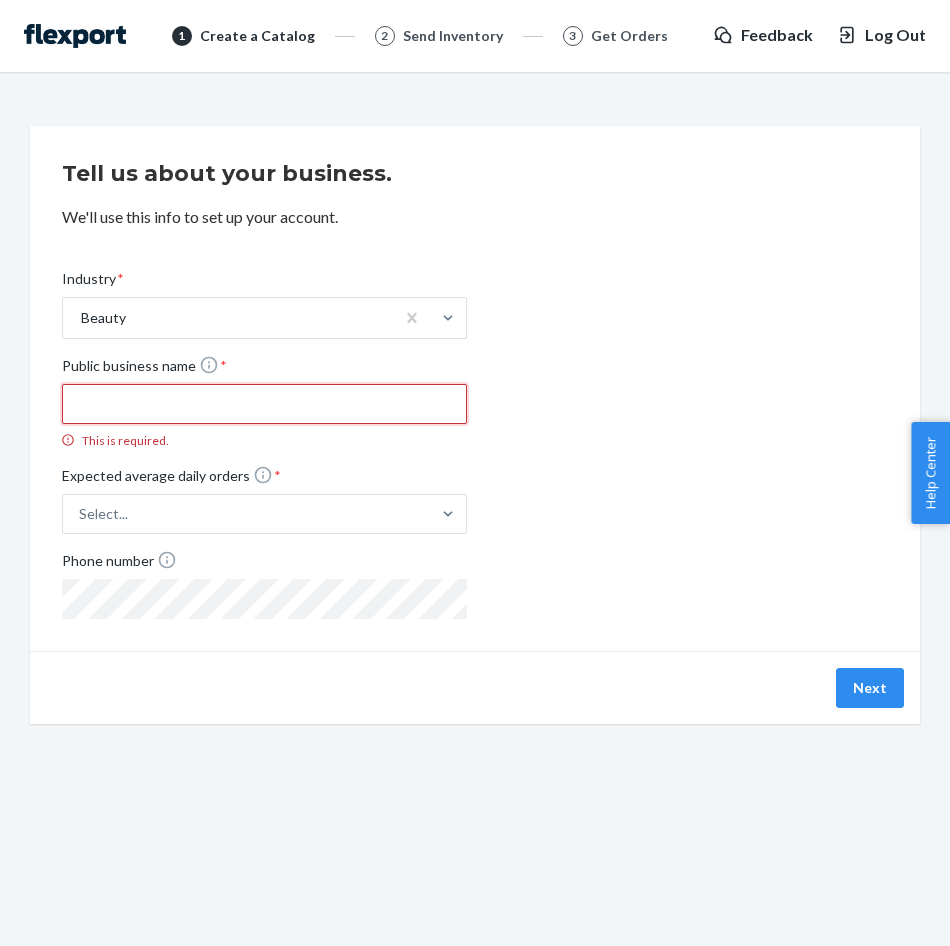 paste on "Manscaped LLC" 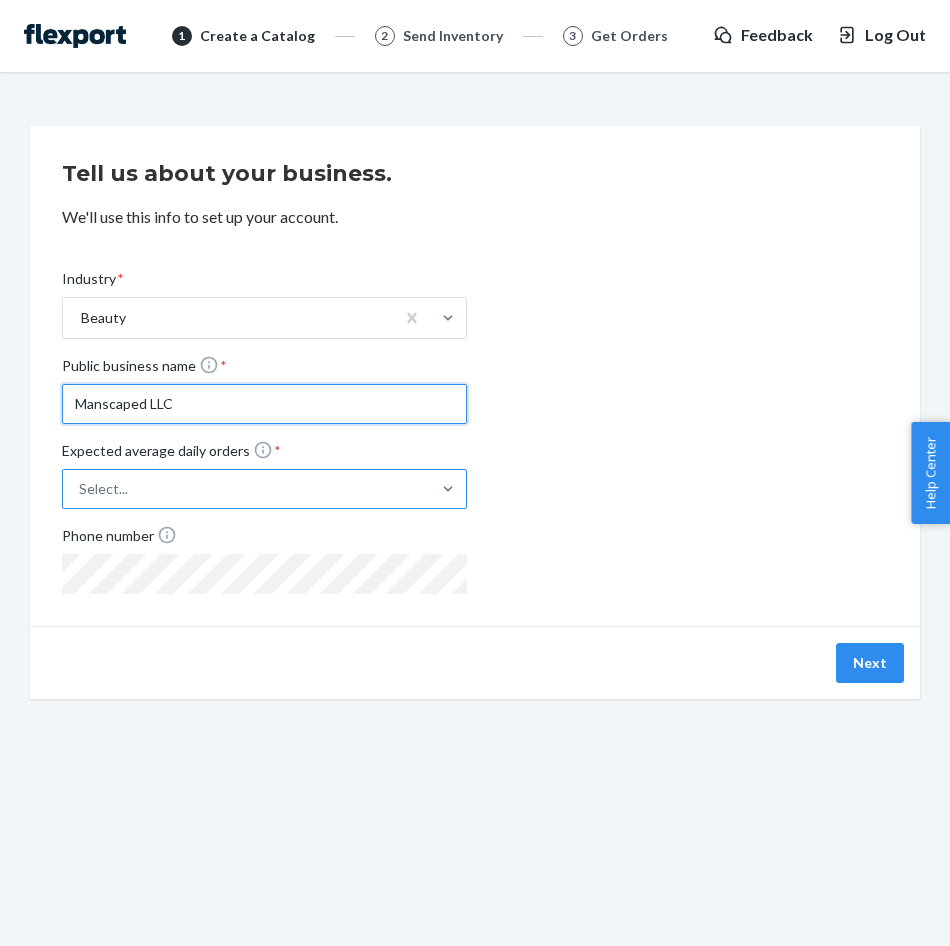 type on "Manscaped LLC" 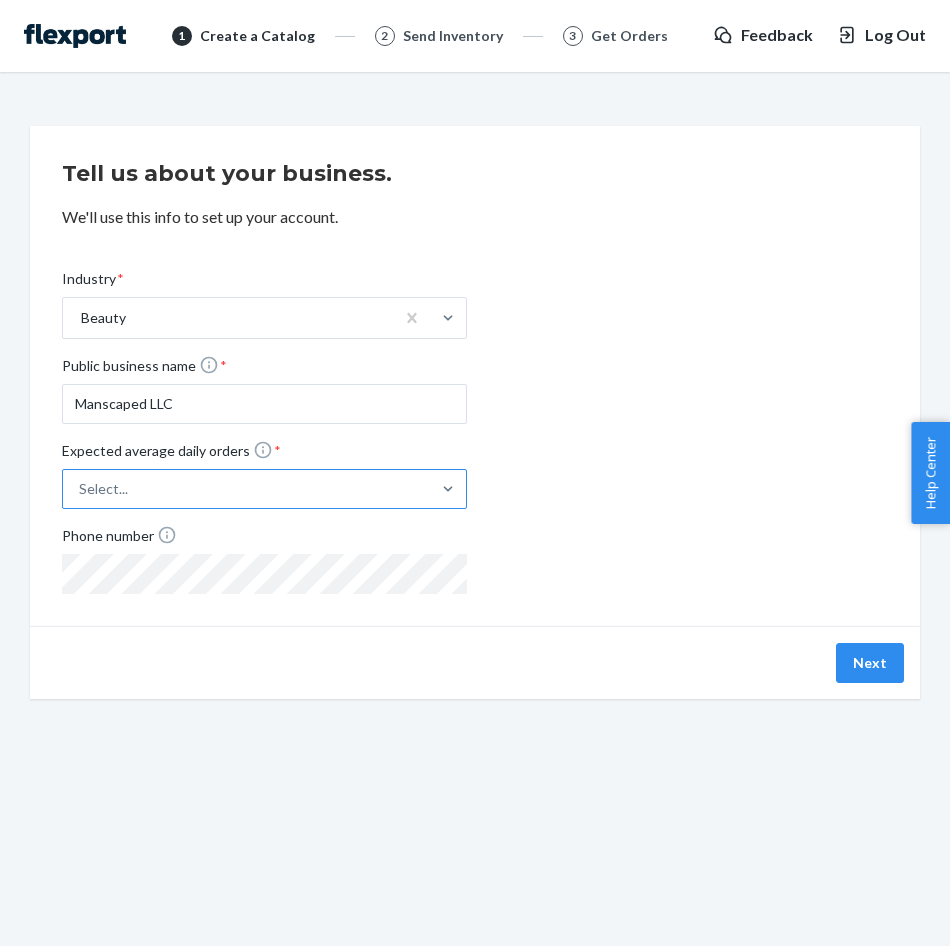 click on "Select..." at bounding box center (246, 489) 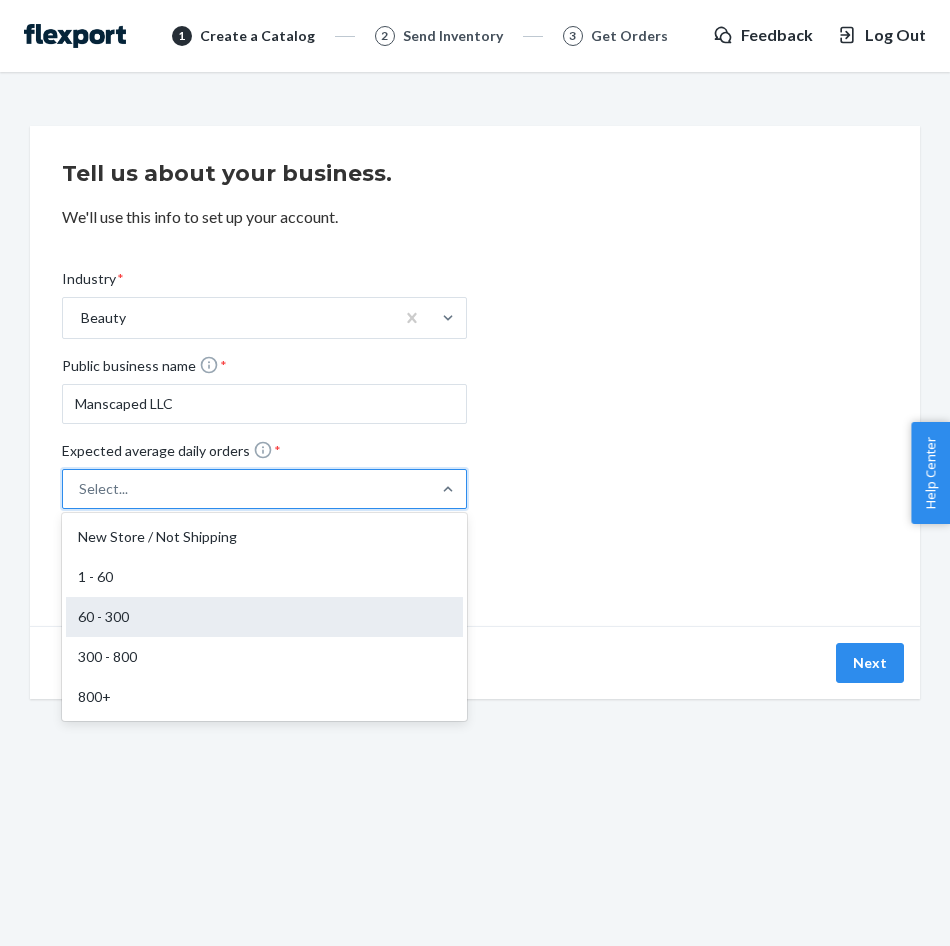 click on "60 - 300" at bounding box center [264, 617] 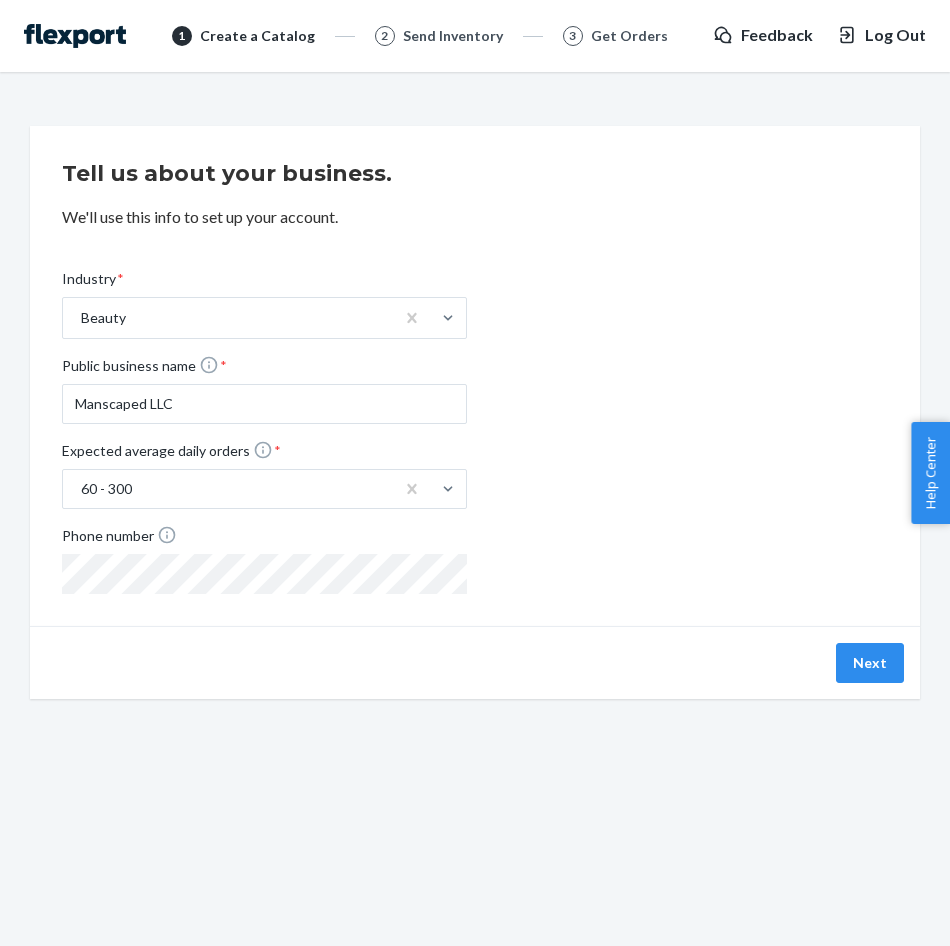 click on "Tell us about your business. We'll use this info to set up your account. Industry  * Beauty Public business name    * Manscaped LLC Expected average daily orders    * 60 - 300 Phone number   Next" at bounding box center (475, 481) 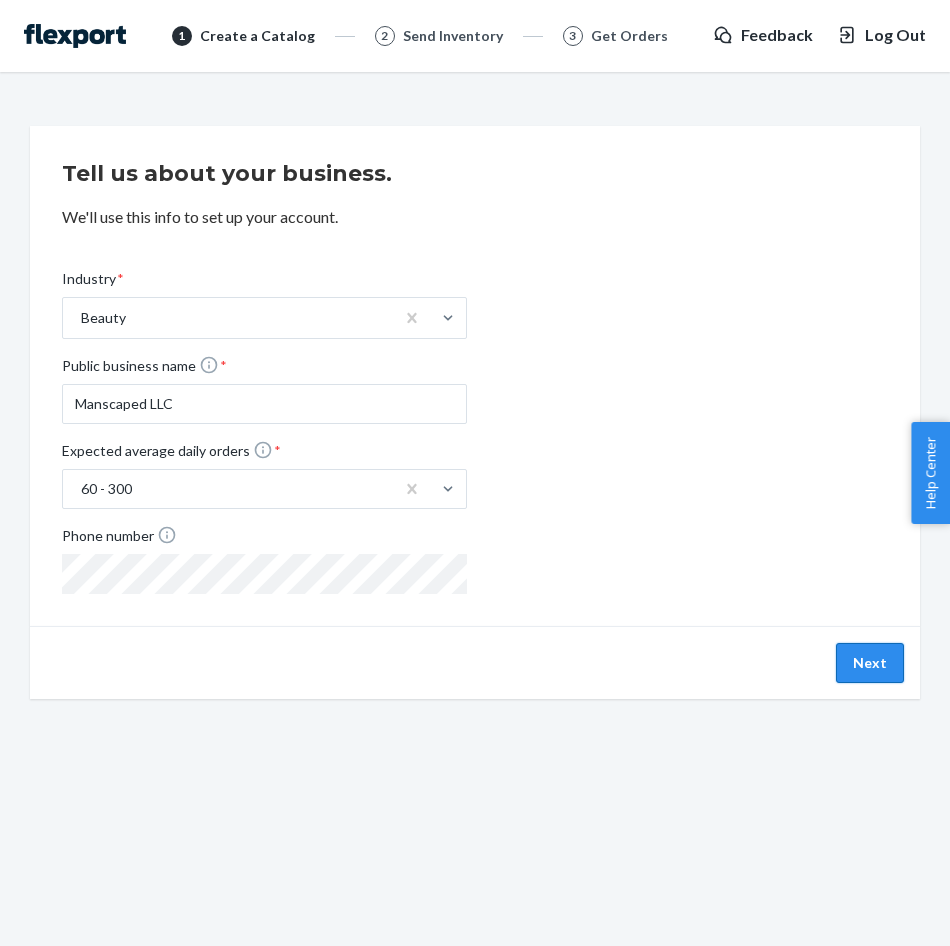 click on "Next" at bounding box center (870, 663) 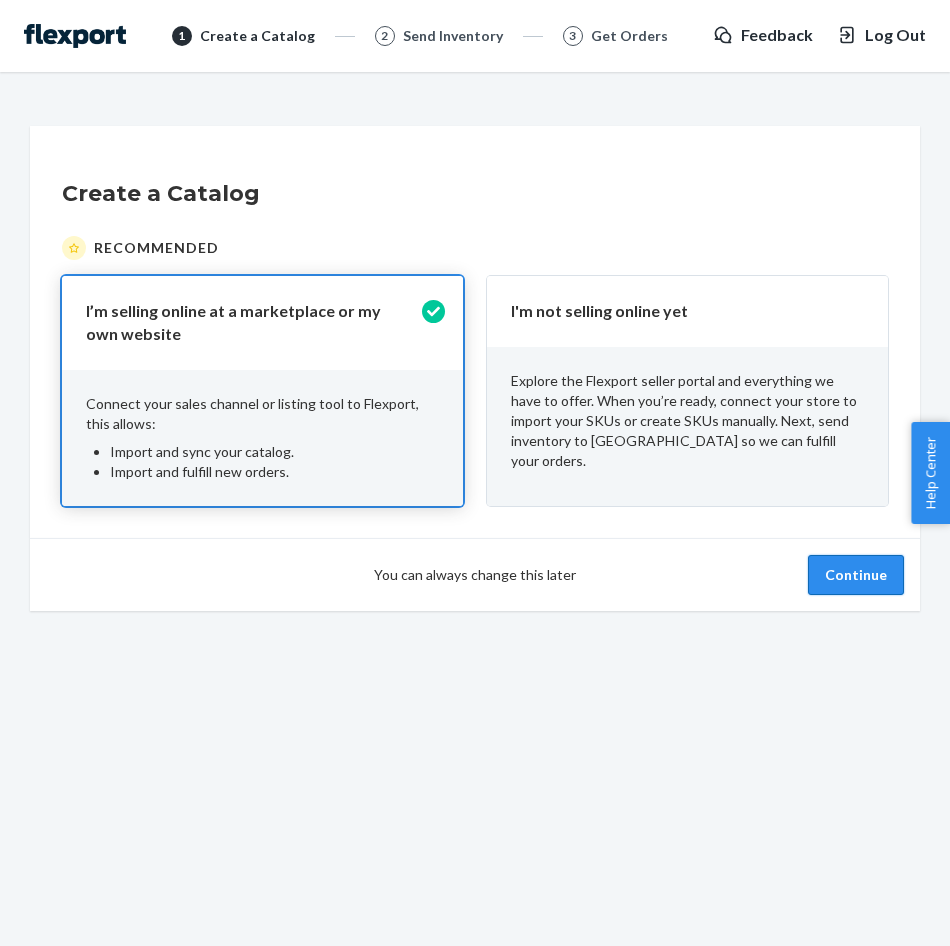 click on "Continue" at bounding box center [856, 575] 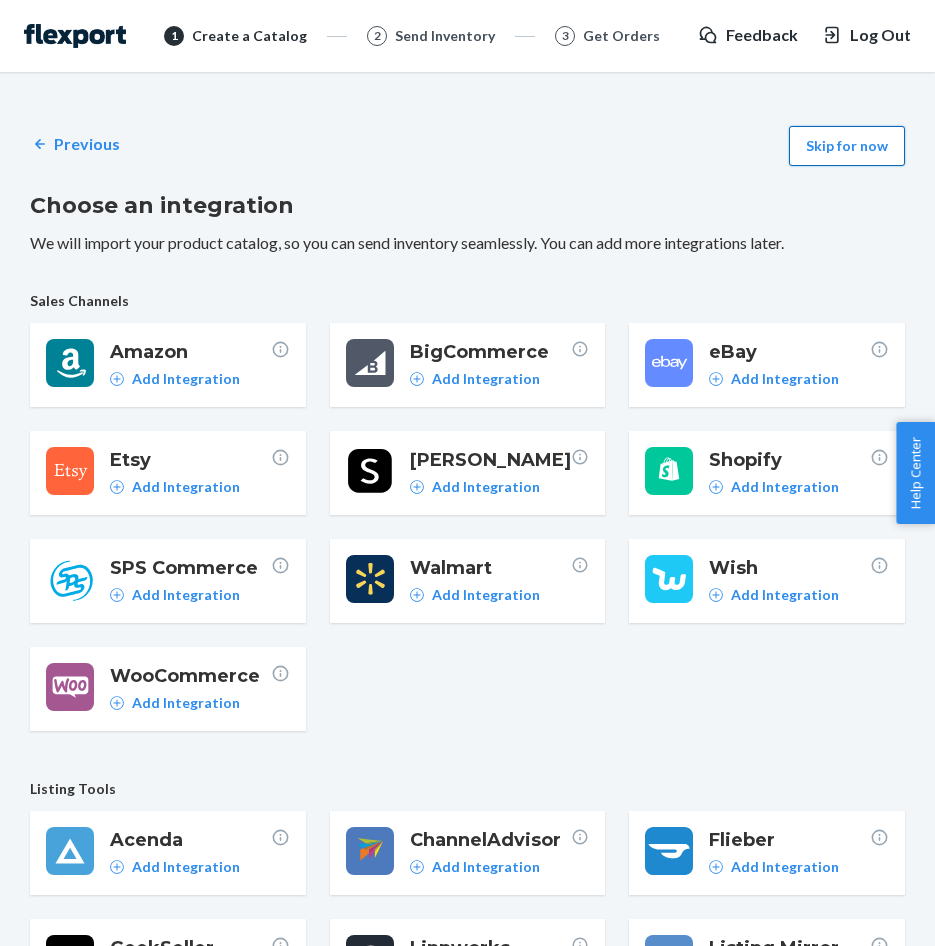 click on "Skip for now" at bounding box center (847, 146) 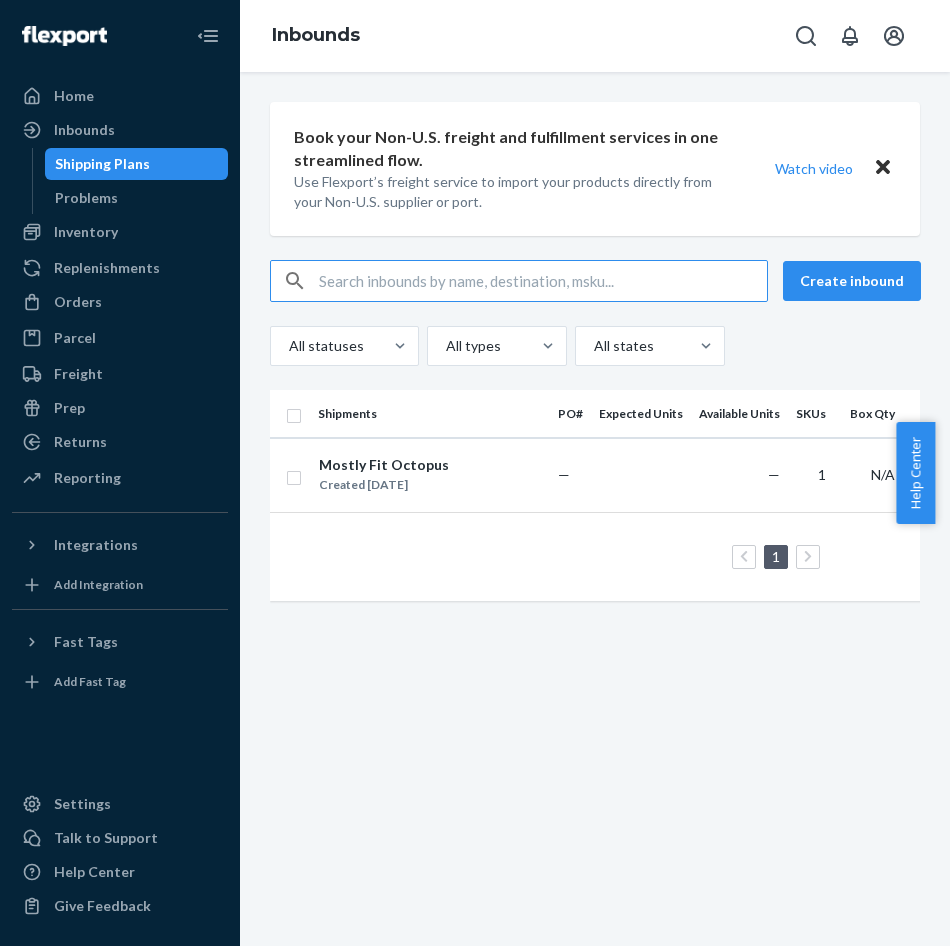 scroll, scrollTop: 0, scrollLeft: 0, axis: both 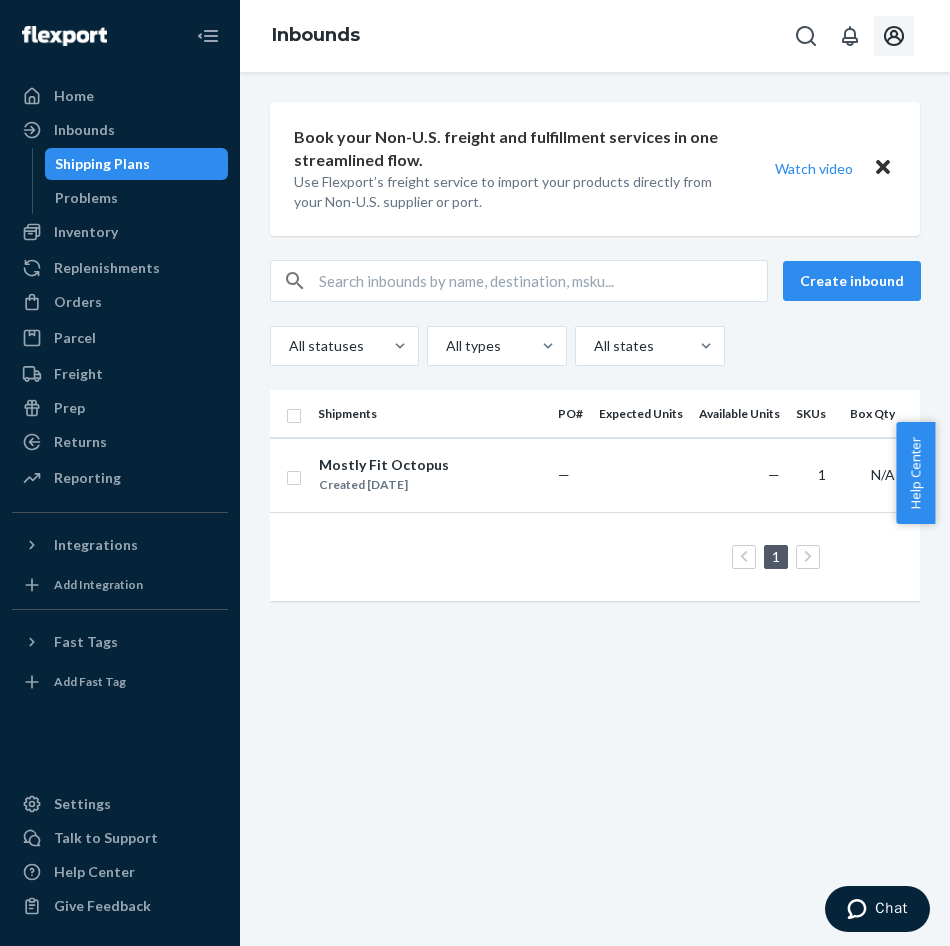 click at bounding box center (894, 36) 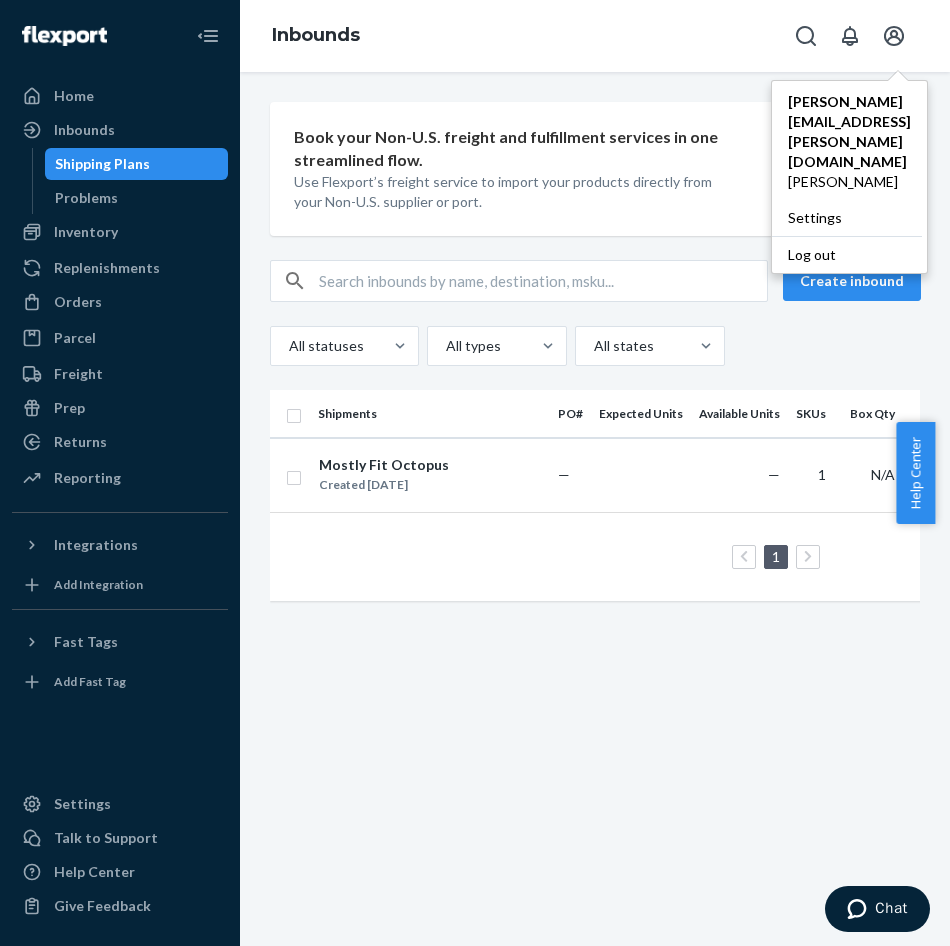 click on "Book your Non-U.S. freight and fulfillment services in one streamlined flow. Use Flexport’s freight service to import your products directly from your Non-U.S. supplier or port. Watch video Create inbound All statuses All types All states Shipments PO# Expected Units Available Units SKUs Box Qty Origin Destination Status Mostly Fit Octopus Created Jun 25, 2025 — — 1 N/A — — In draft 1 25 results per page" at bounding box center [595, 509] 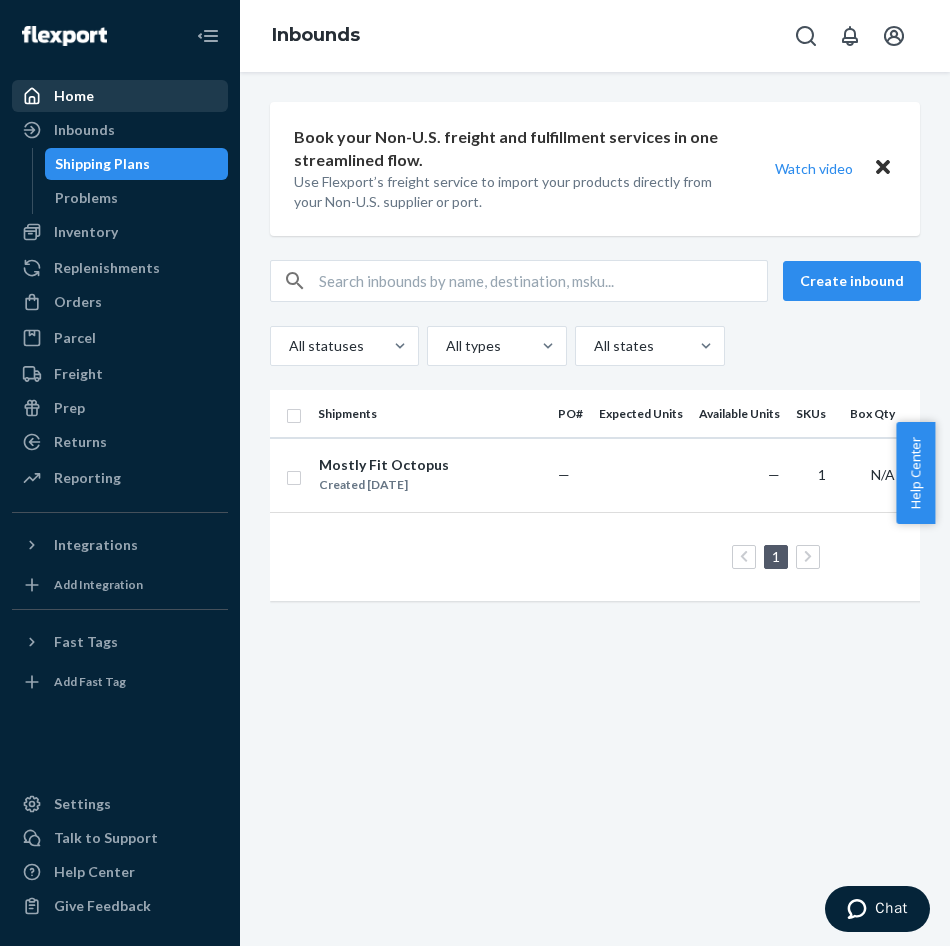 click on "Home" at bounding box center (120, 96) 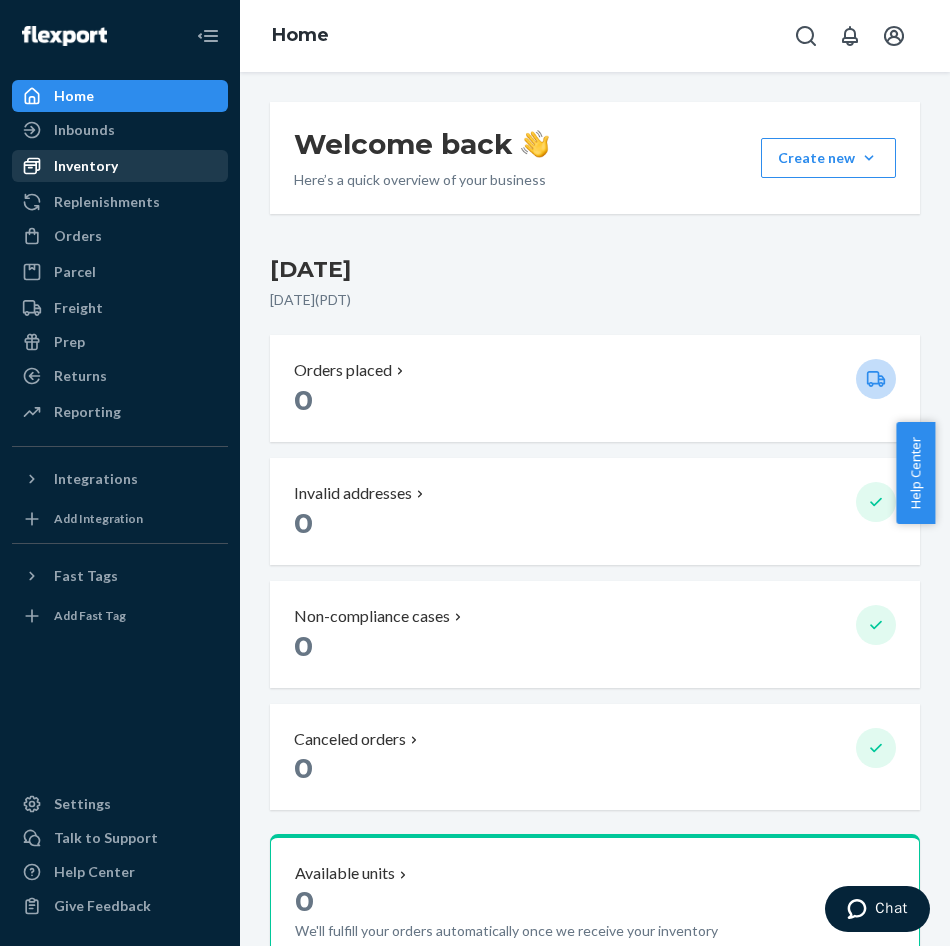 click on "Inventory" at bounding box center (120, 166) 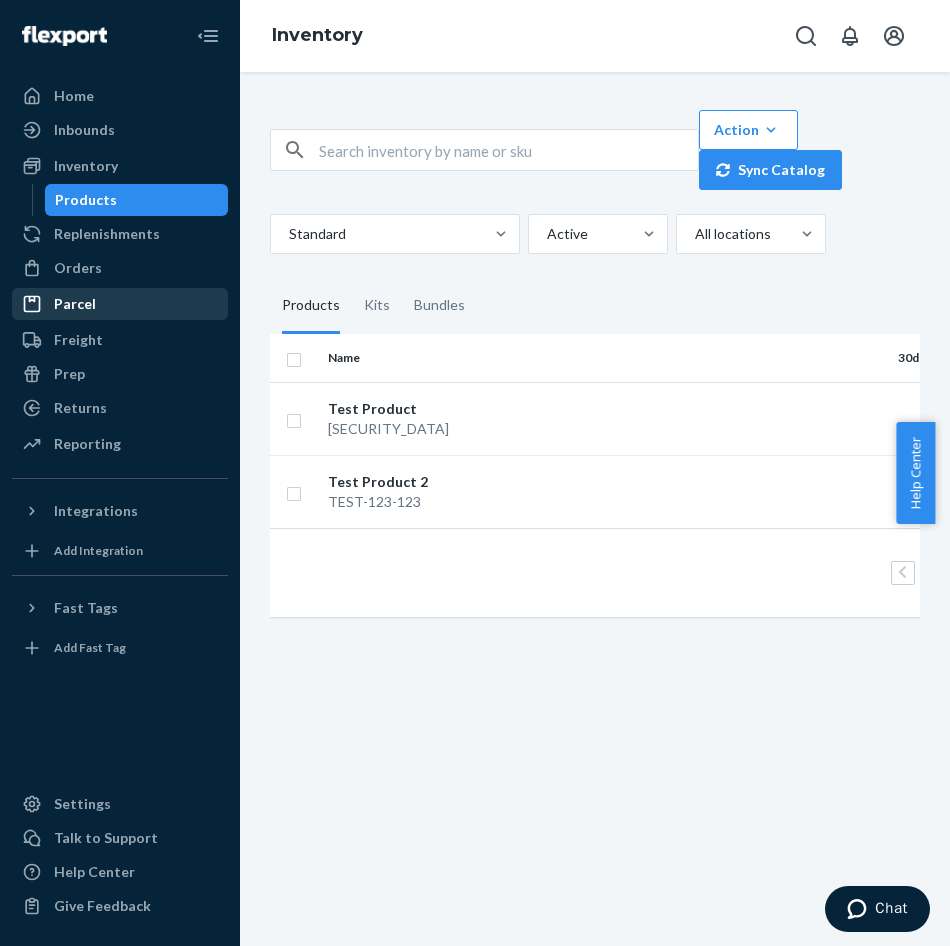 click on "Parcel" at bounding box center (120, 304) 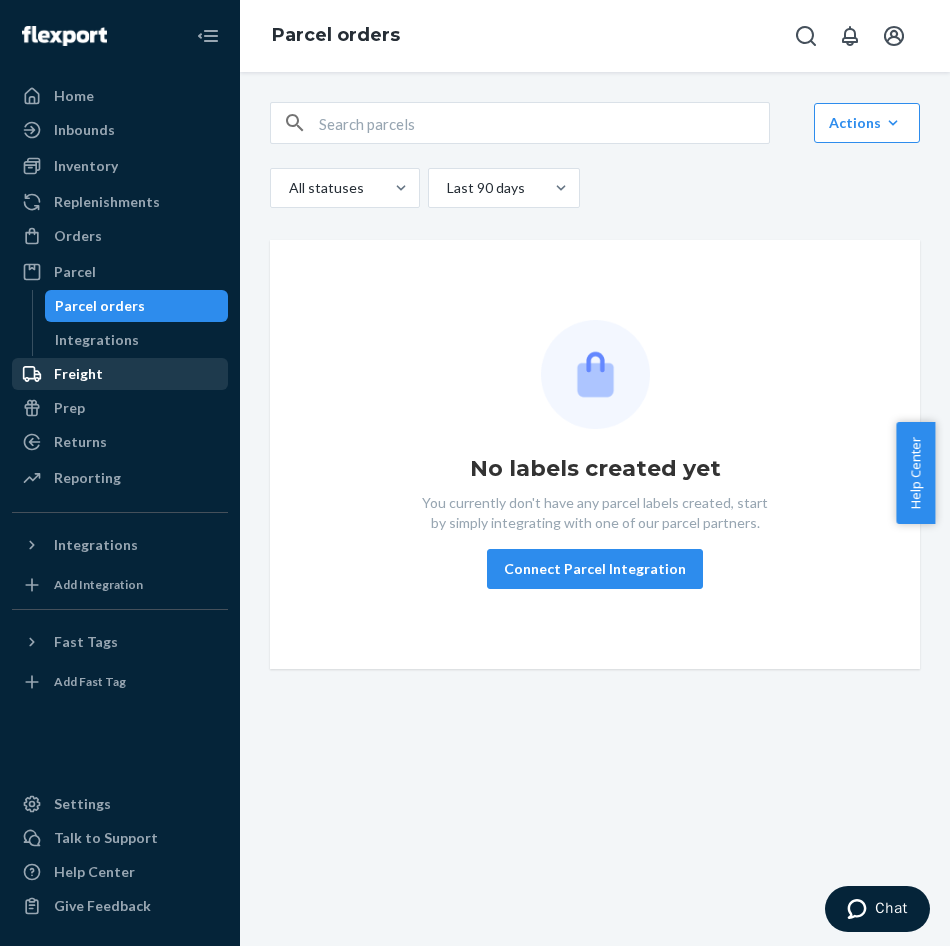 click on "Freight" at bounding box center (120, 374) 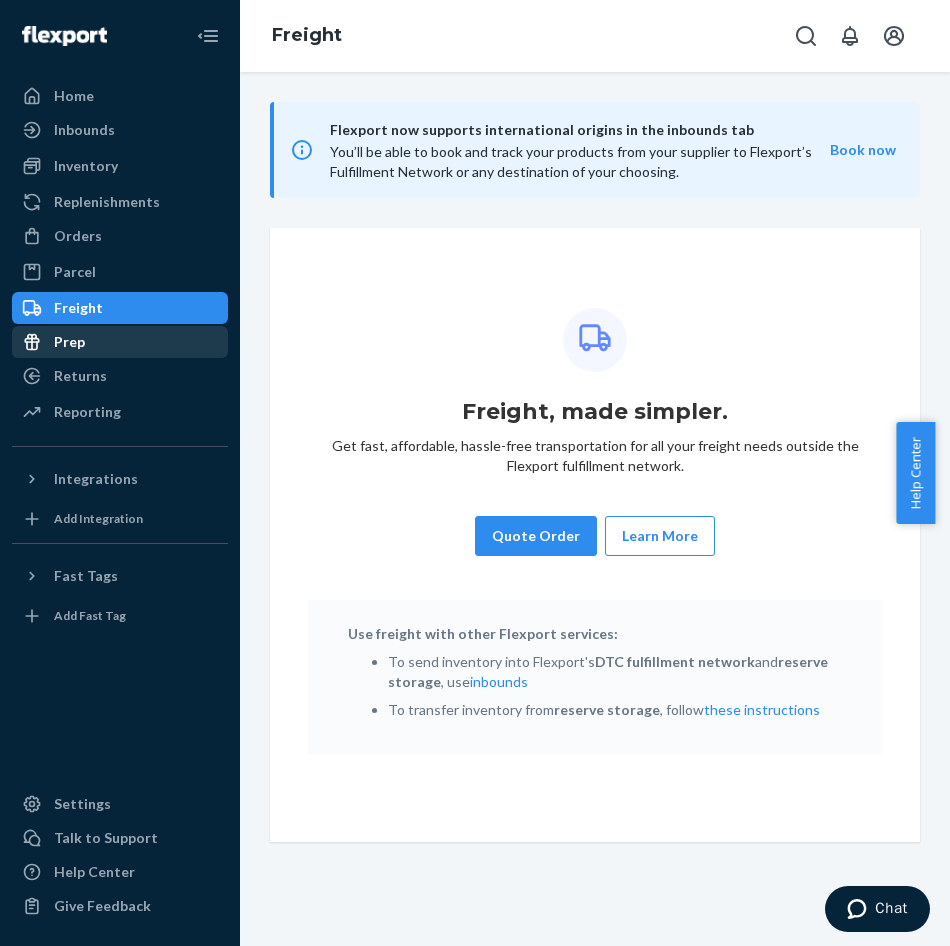 click on "Prep" at bounding box center (120, 342) 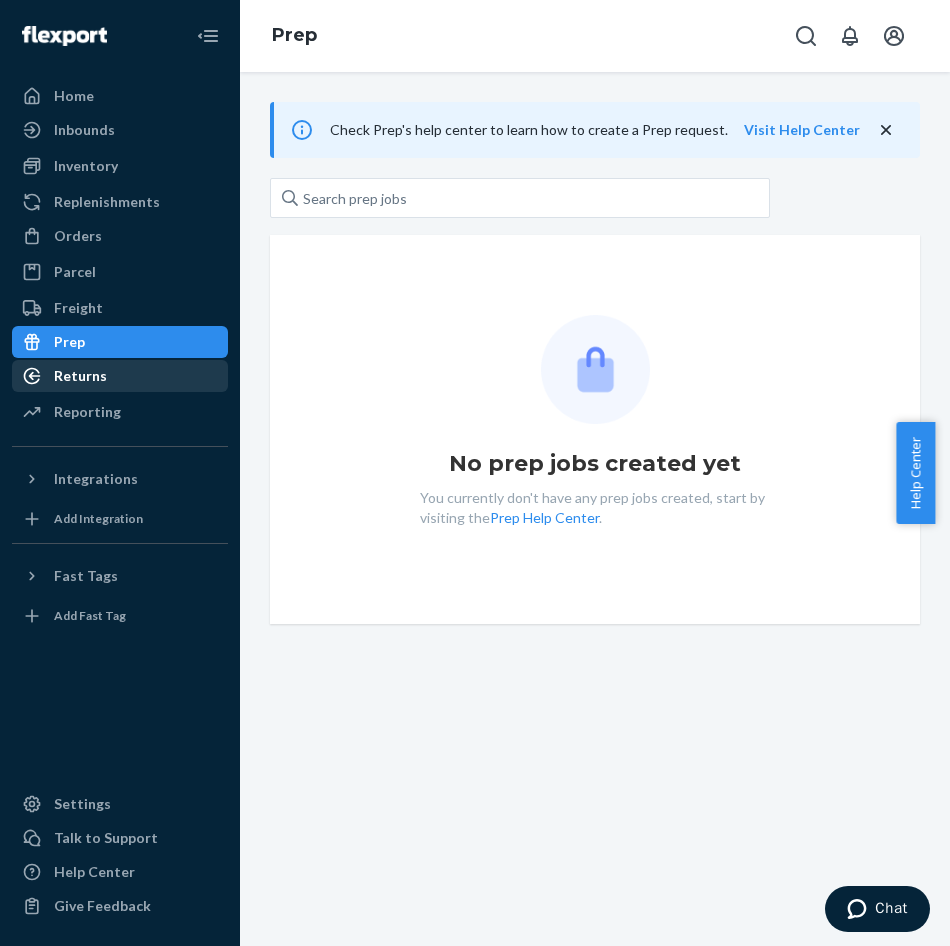 click on "Returns" at bounding box center (120, 376) 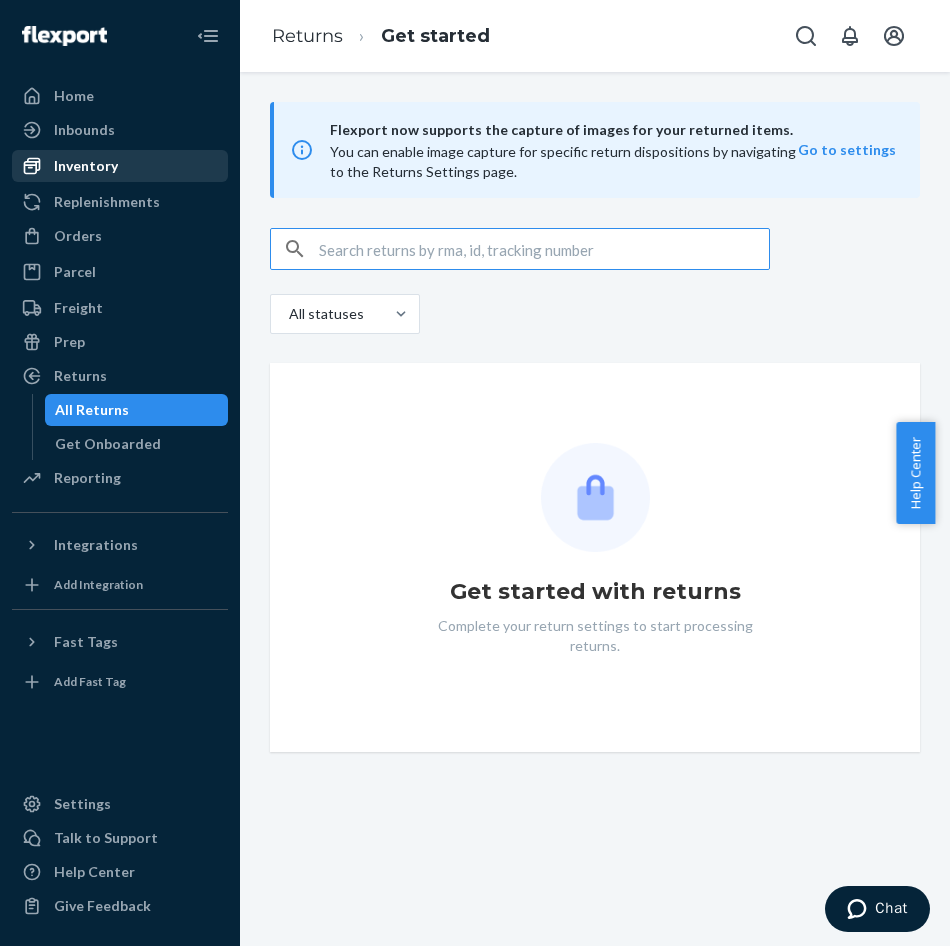 click on "Inventory" at bounding box center (120, 166) 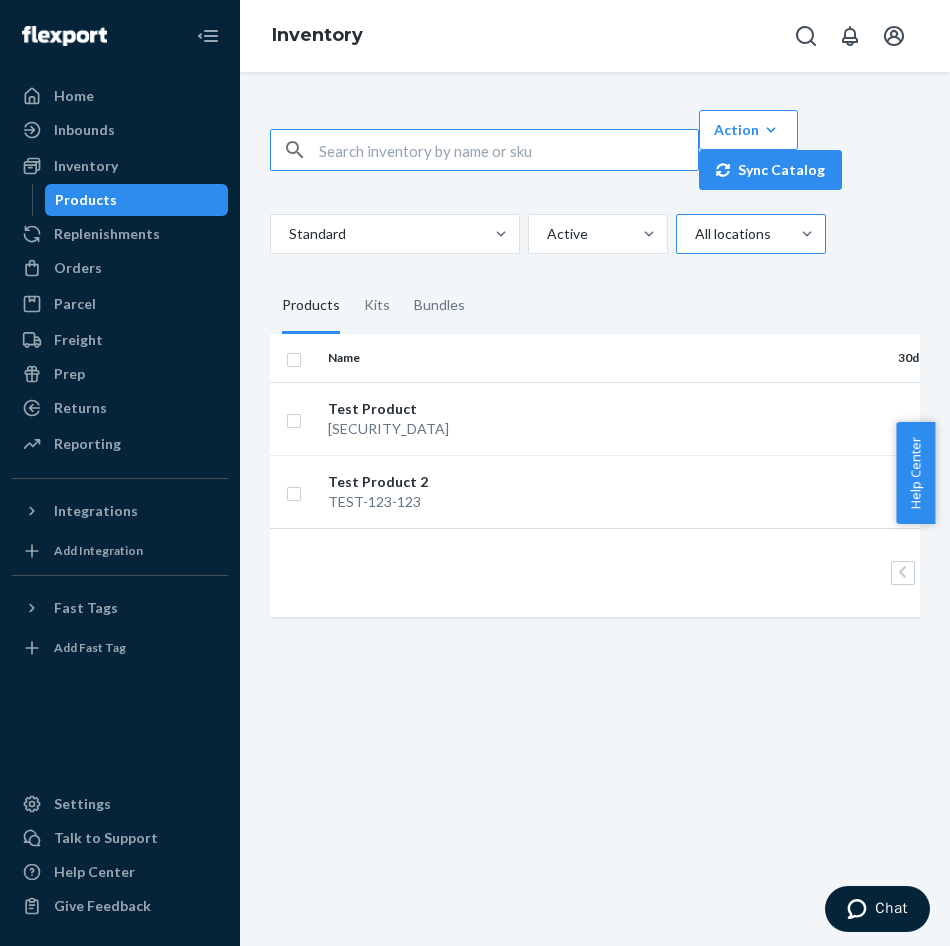 click on "All locations" at bounding box center [733, 234] 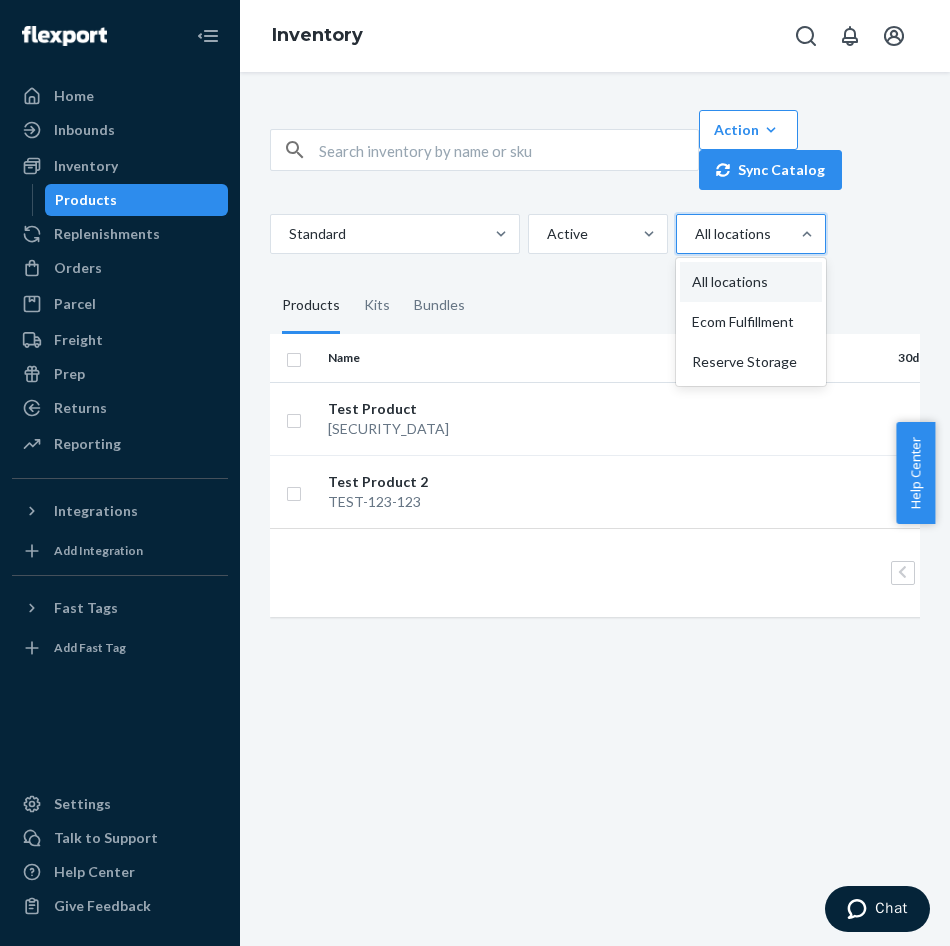 click on "Action Create product Create kit or bundle Bulk create products Bulk update products Bulk update bundles Bulk update product alias attribute Sync Catalog Standard Active      option All locations focused, 1 of 3. 3 results available. Use Up and Down to choose options, press Enter to select the currently focused option, press Escape to exit the menu, press Tab to select the option and exit the menu. All locations All locations Ecom Fulfillment Reserve Storage" at bounding box center (595, 182) 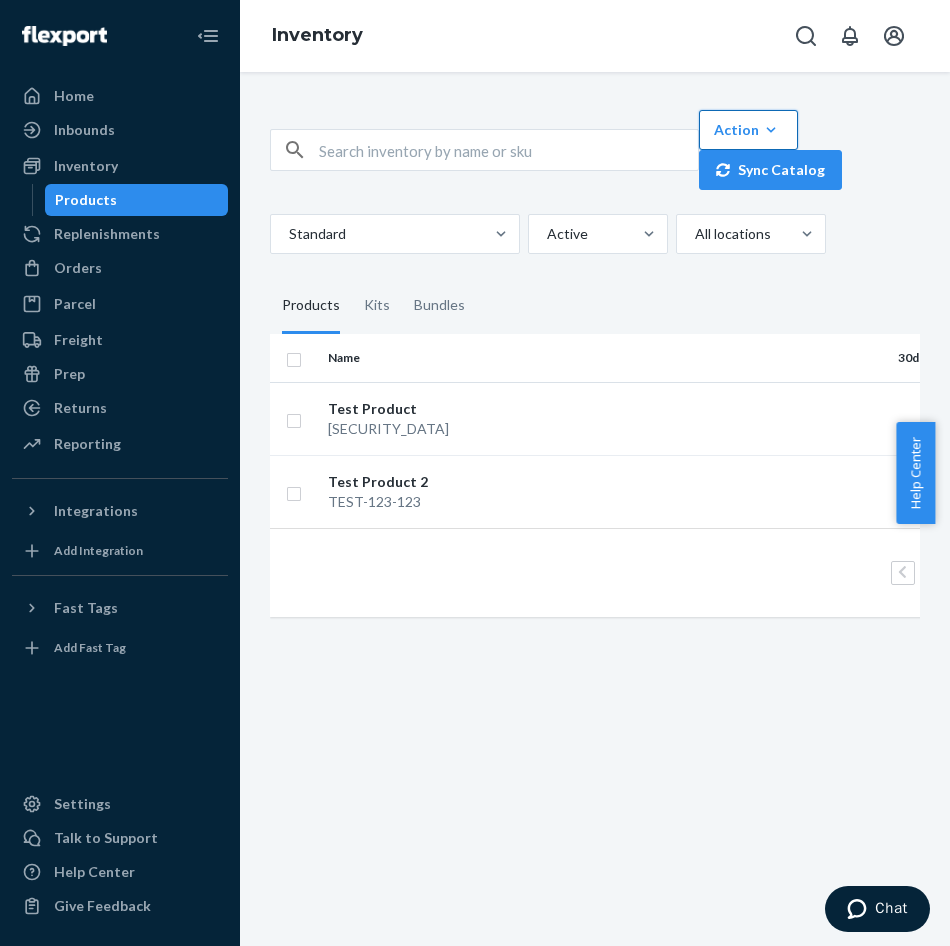 click on "Action" at bounding box center [748, 130] 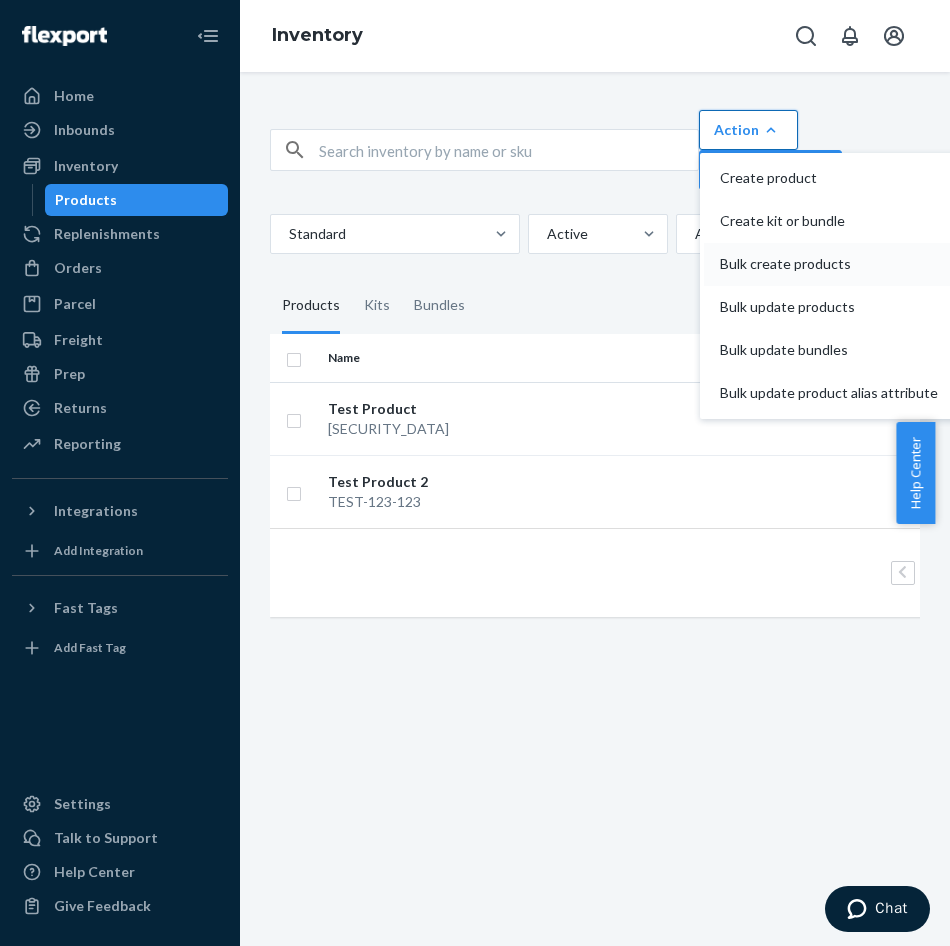 click on "Bulk create products" at bounding box center [847, 264] 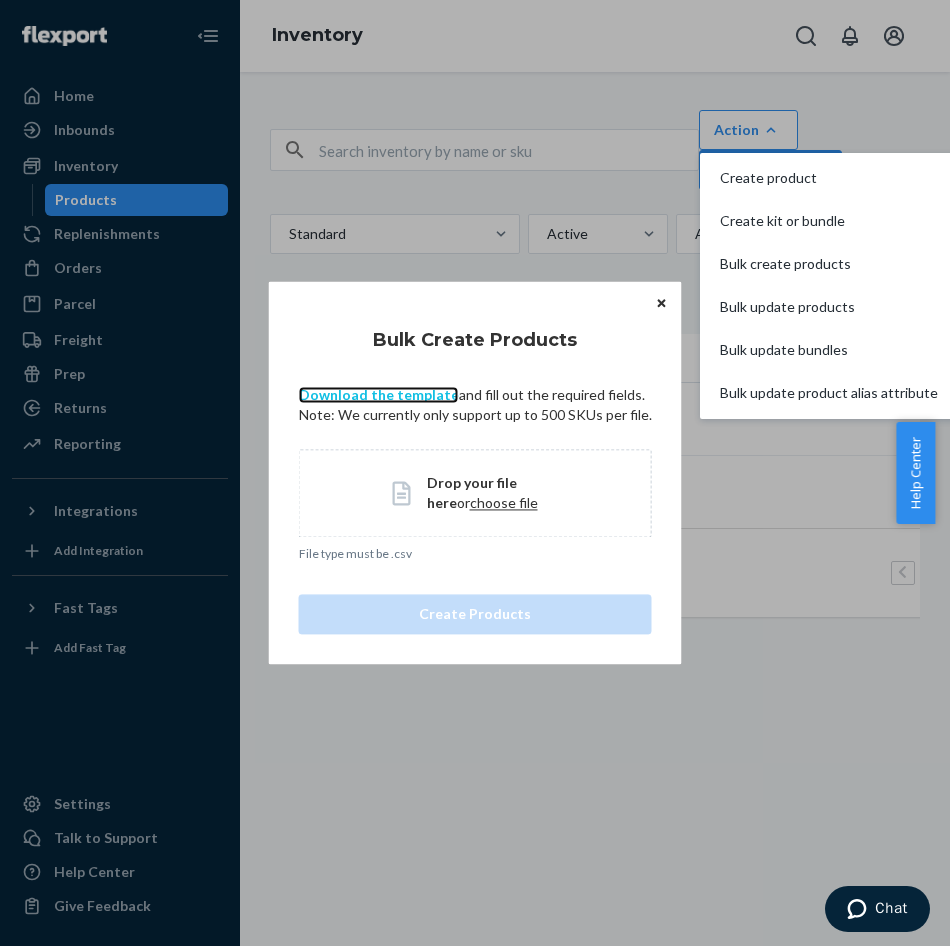 click on "Download the template" at bounding box center (379, 394) 